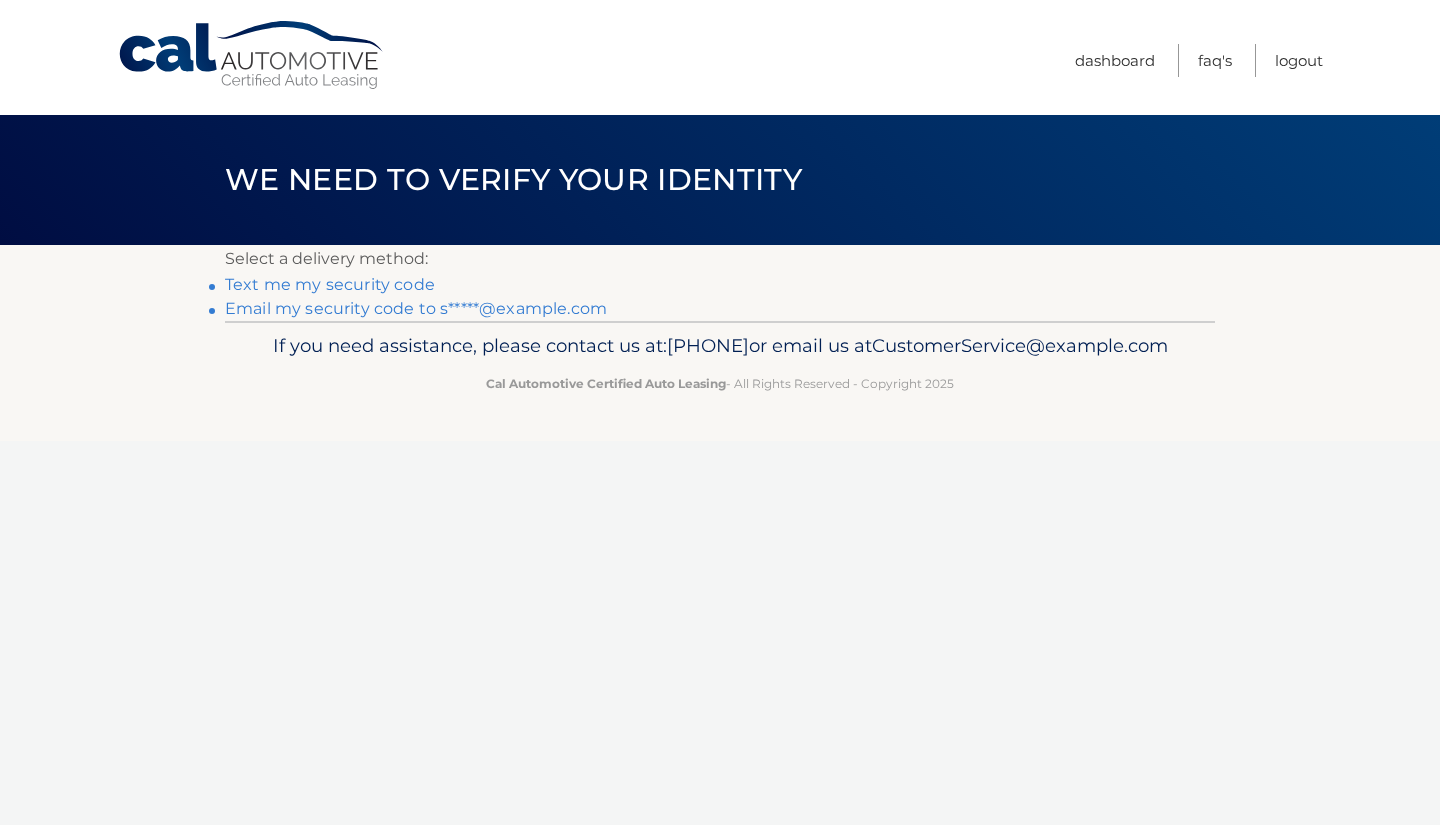 scroll, scrollTop: 0, scrollLeft: 0, axis: both 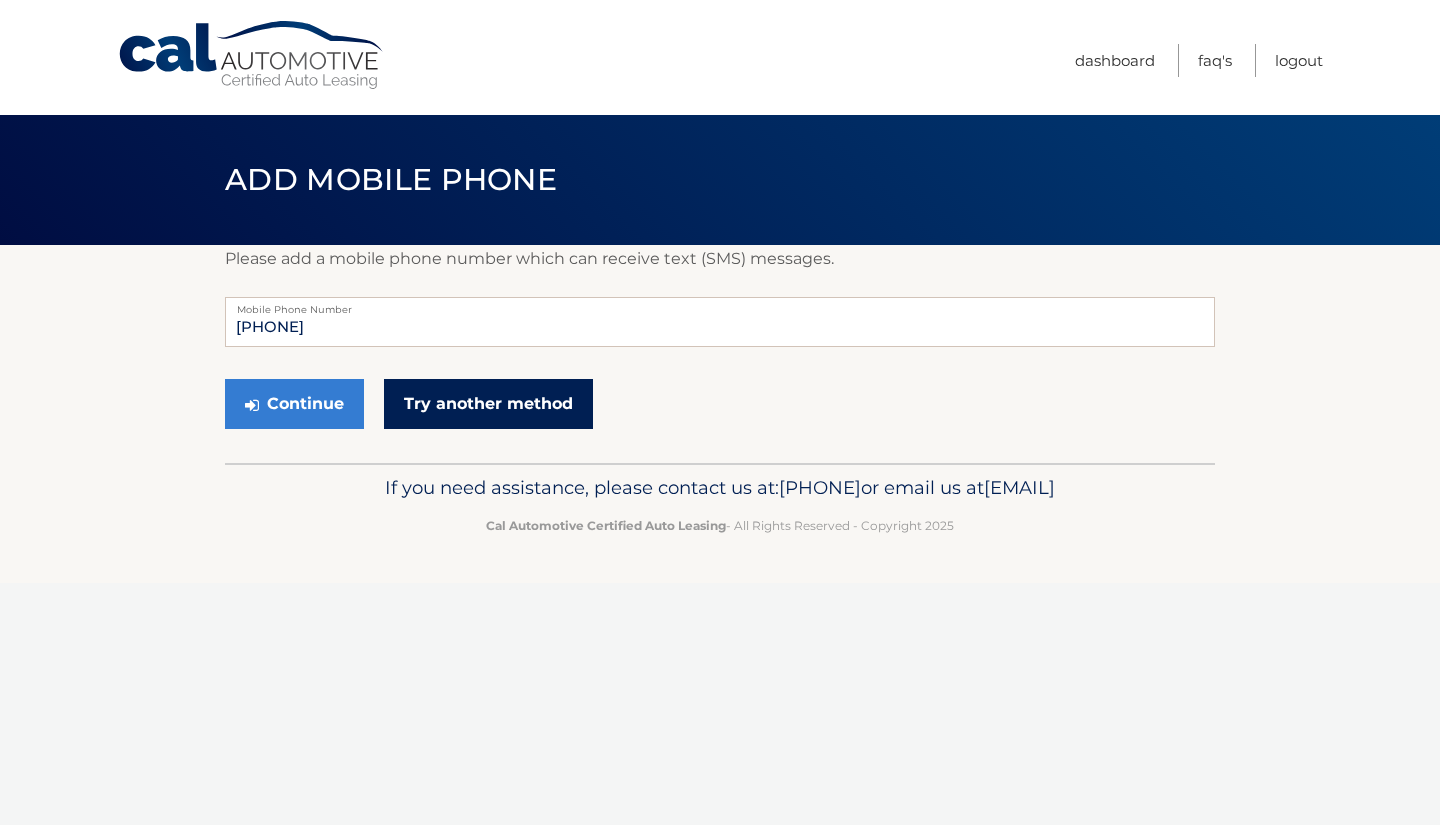 click on "Try another method" at bounding box center [488, 404] 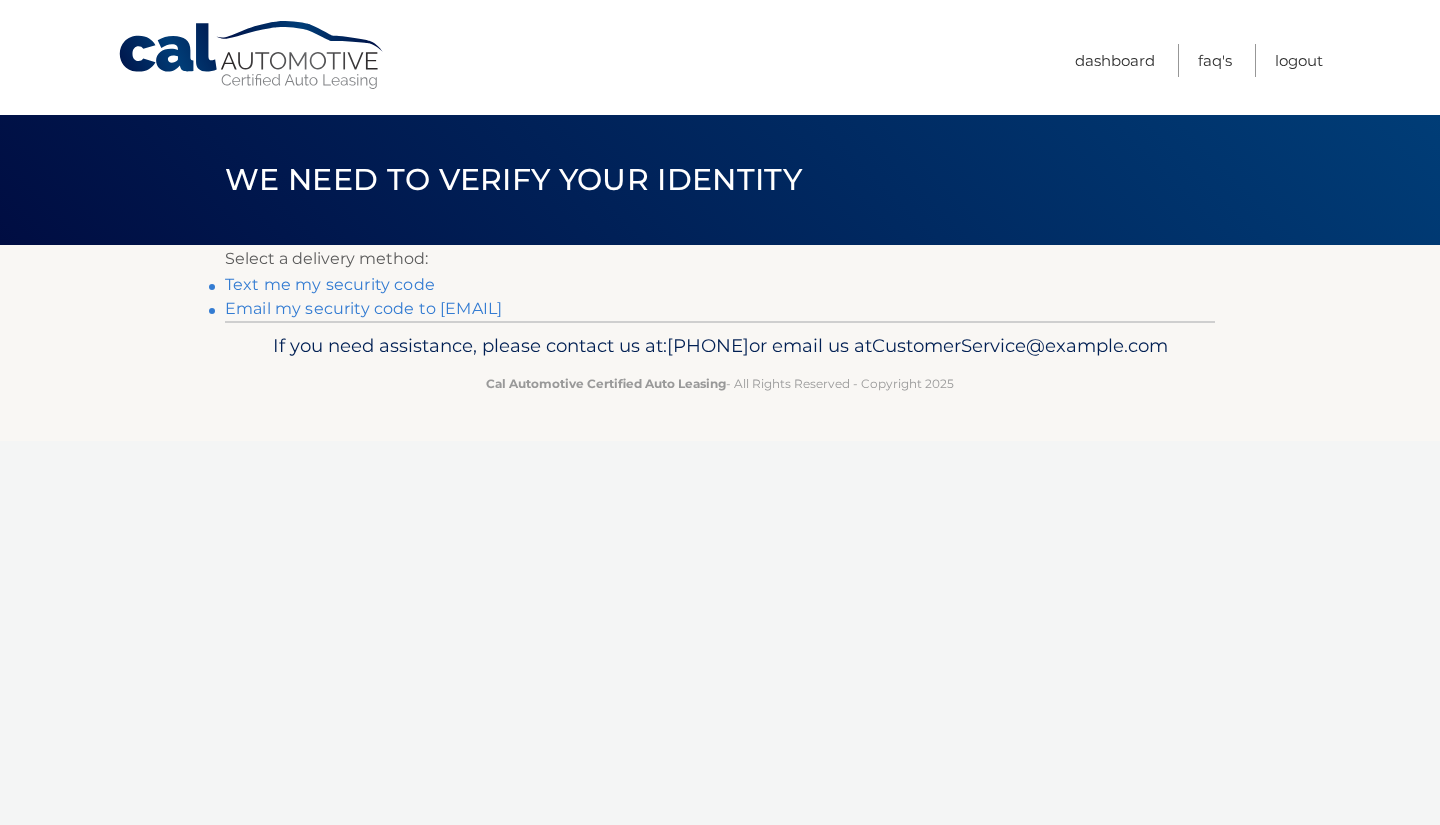 scroll, scrollTop: 0, scrollLeft: 0, axis: both 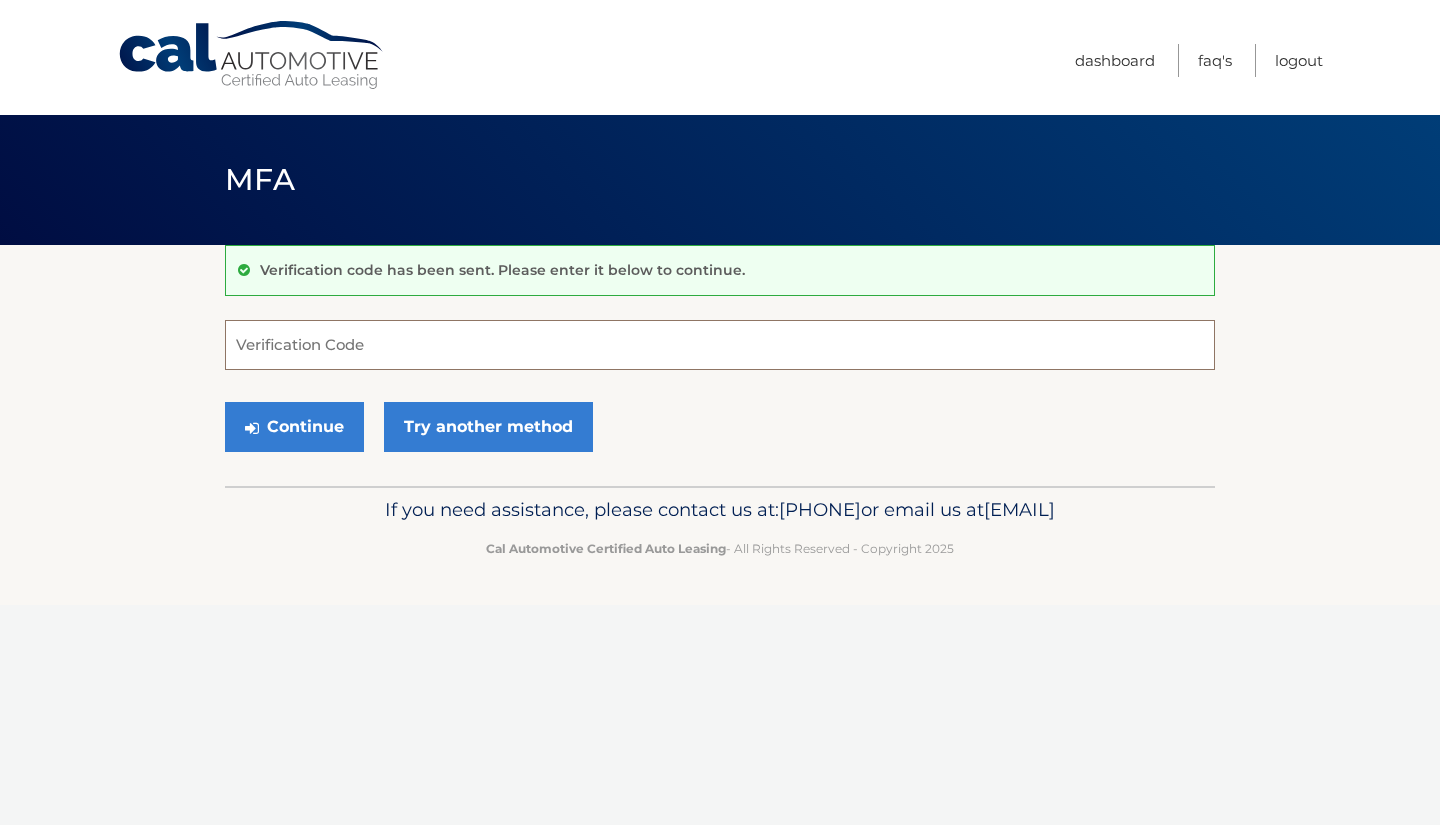 click on "Verification Code" at bounding box center [720, 345] 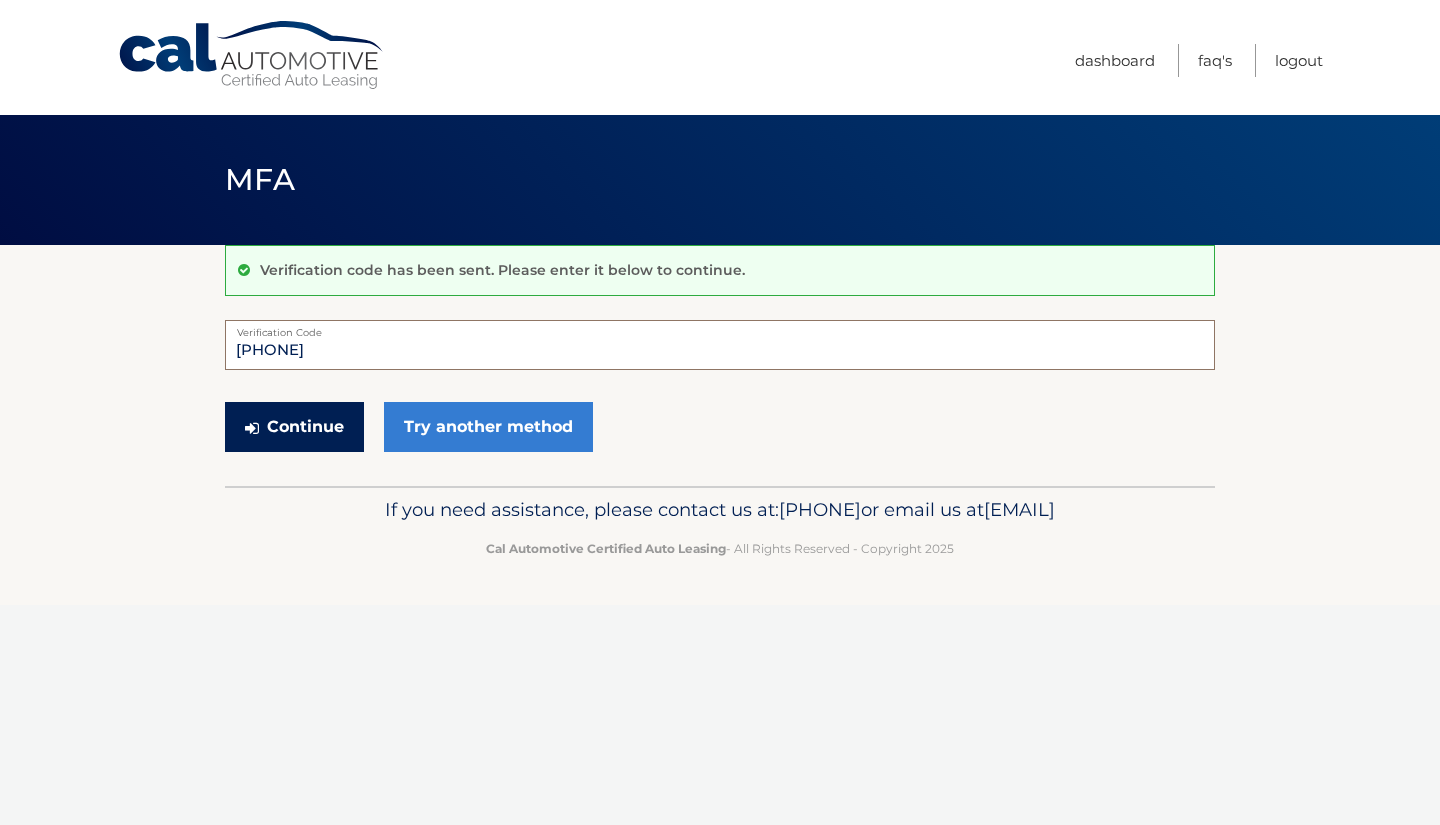 type on "702491" 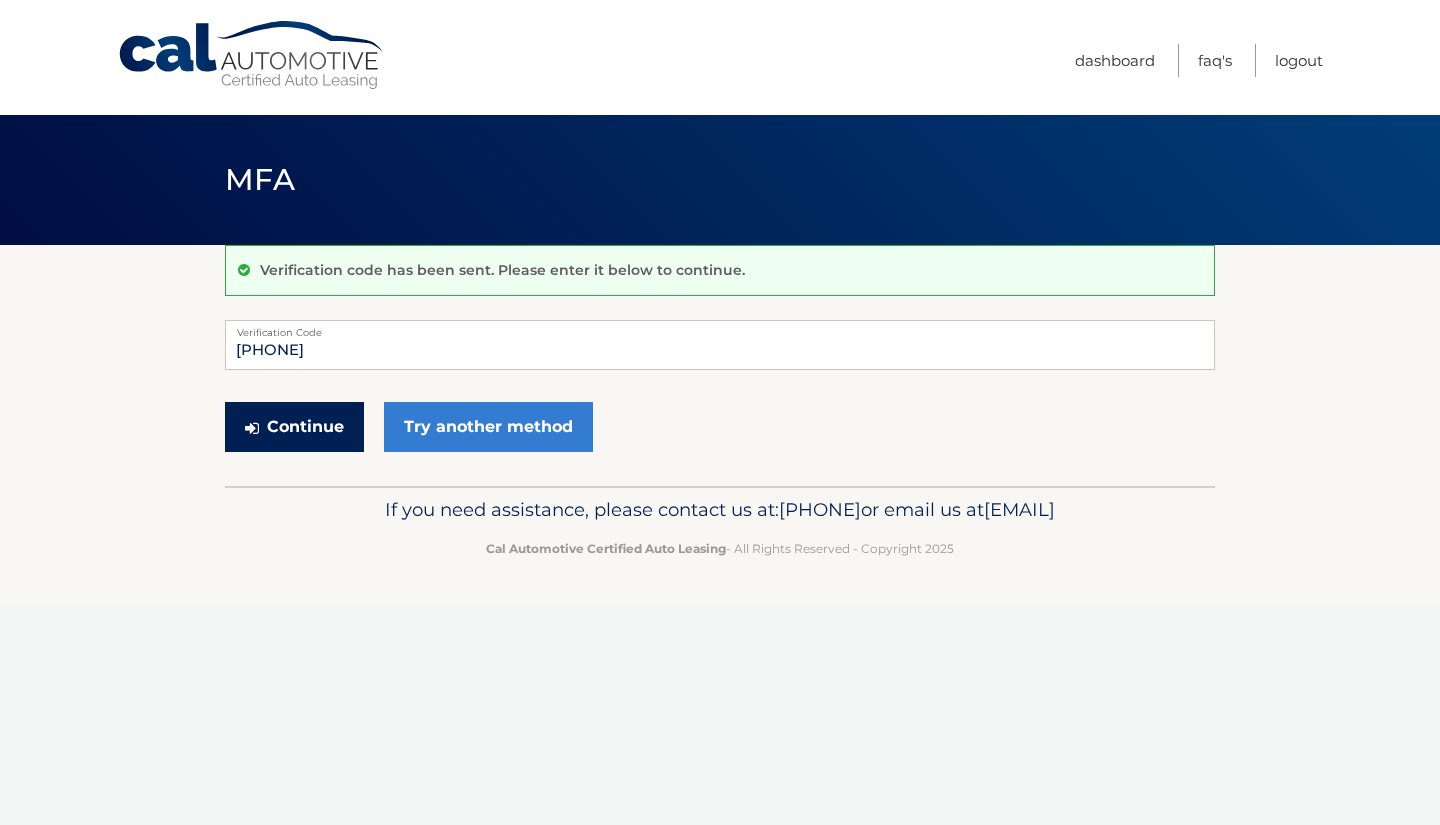 click on "Continue" at bounding box center (294, 427) 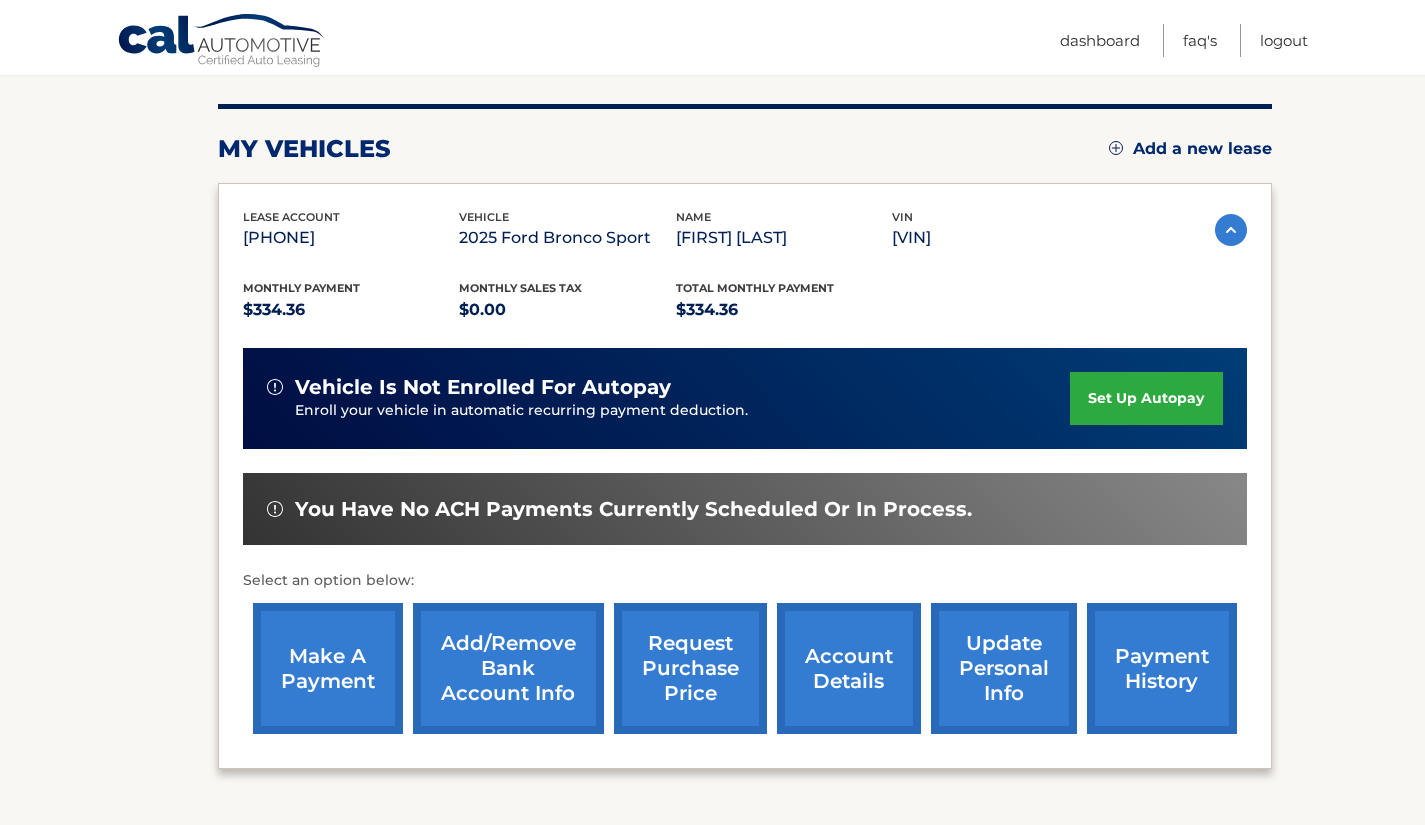 scroll, scrollTop: 283, scrollLeft: 0, axis: vertical 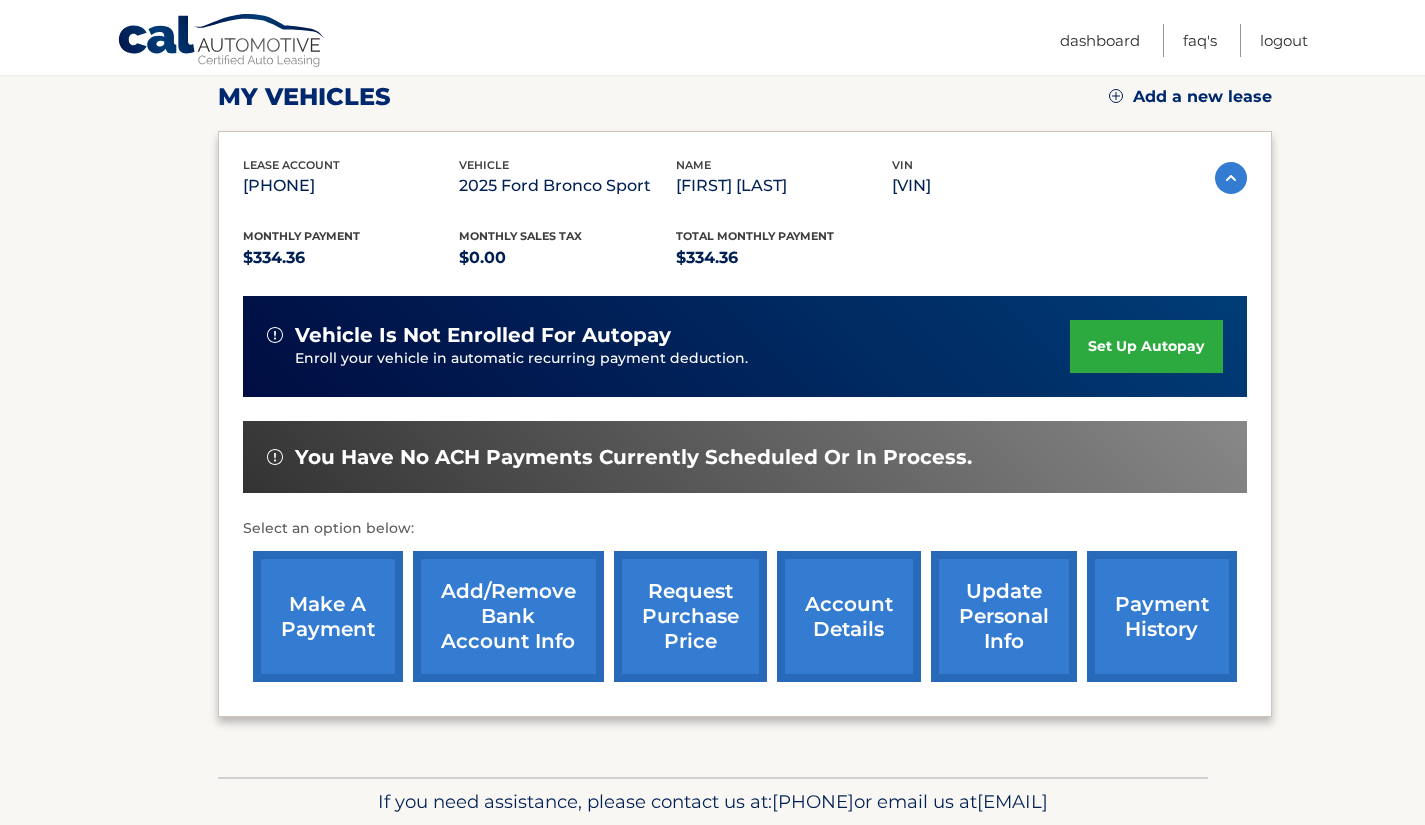 click on "make a payment" at bounding box center [328, 616] 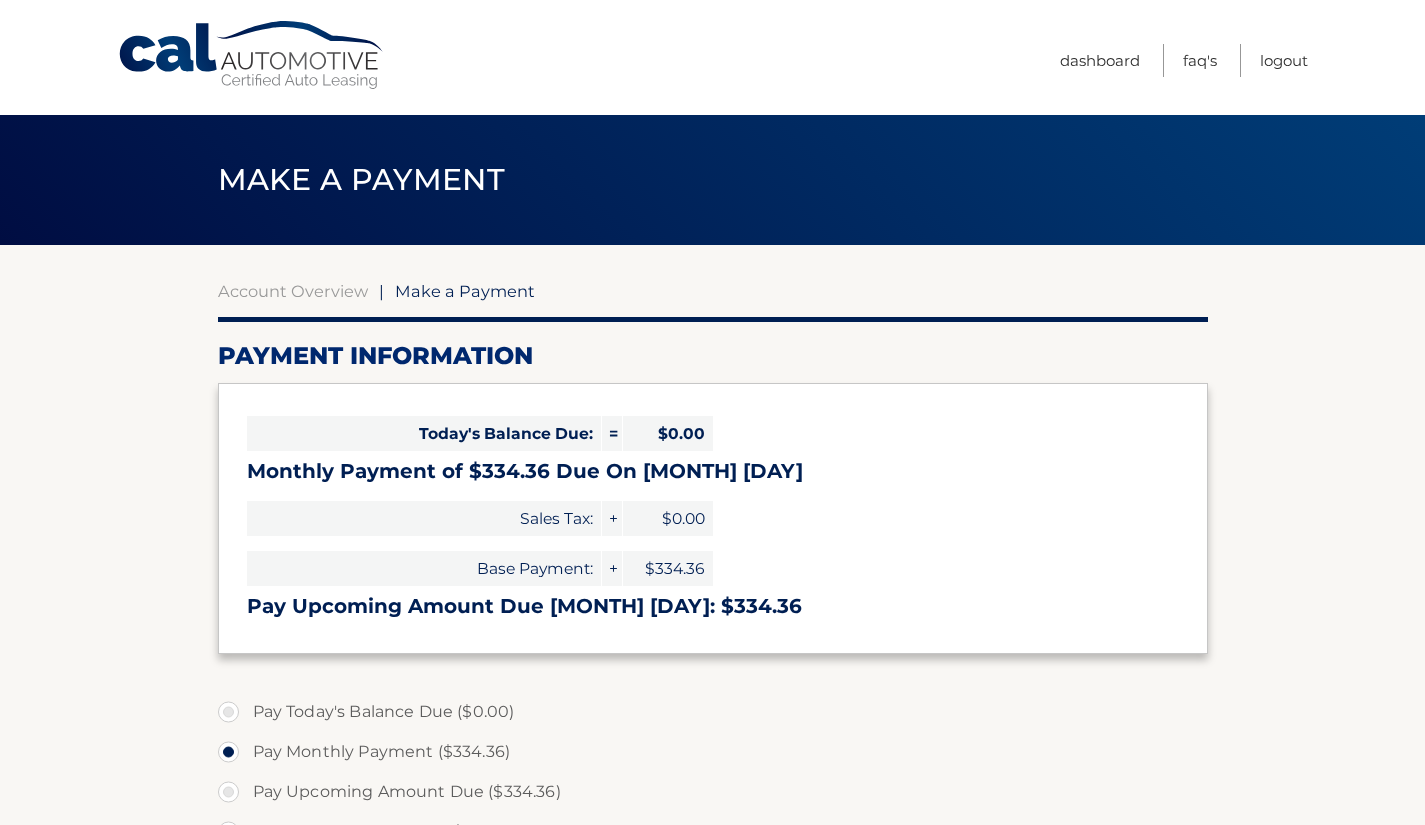 select on "ZjJjYjE4MTgtMzIzMS00YTVkLTg5M2YtOTk5ZTY3MmMzZGEy" 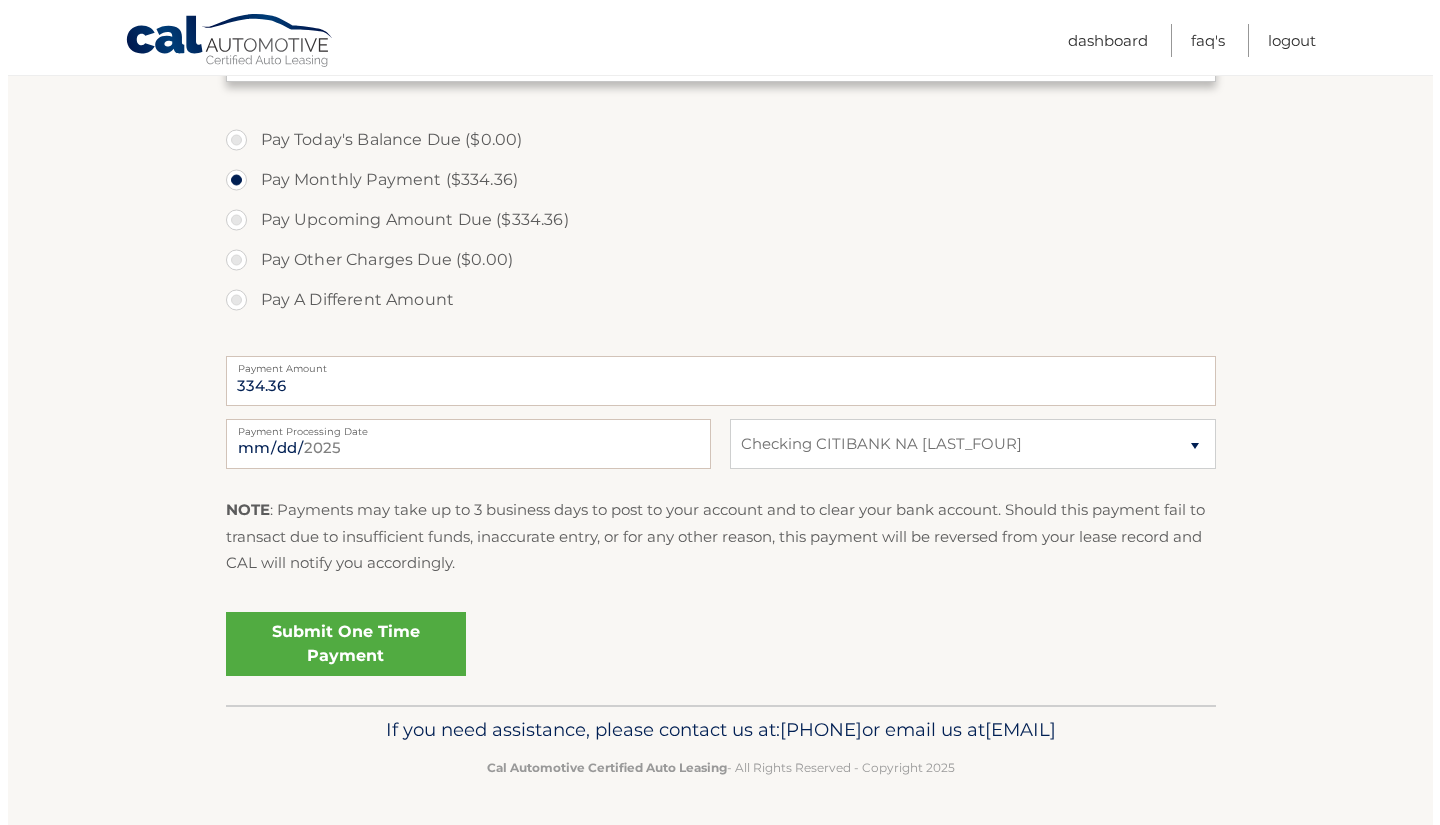 scroll, scrollTop: 595, scrollLeft: 0, axis: vertical 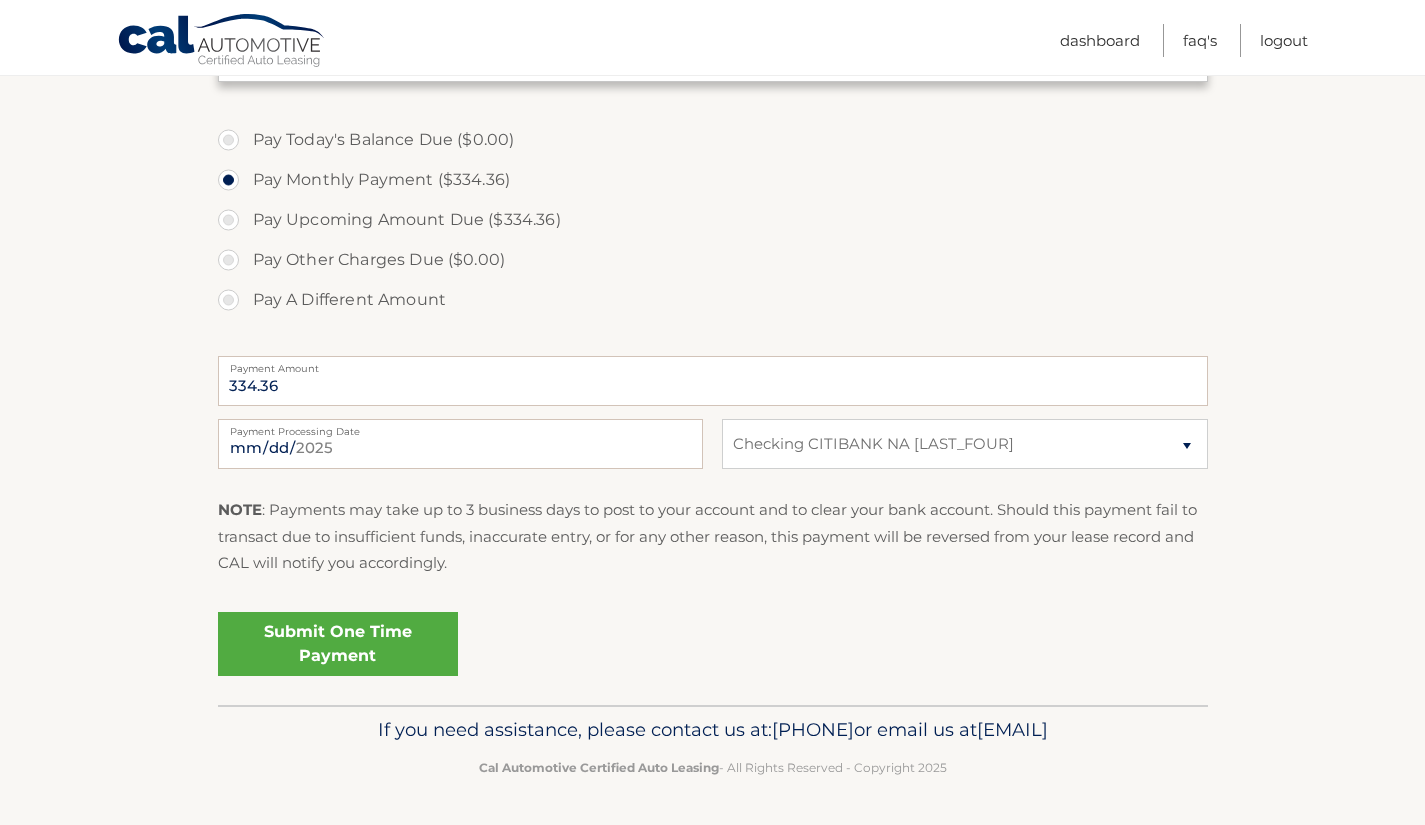 click on "Submit One Time Payment" at bounding box center [338, 644] 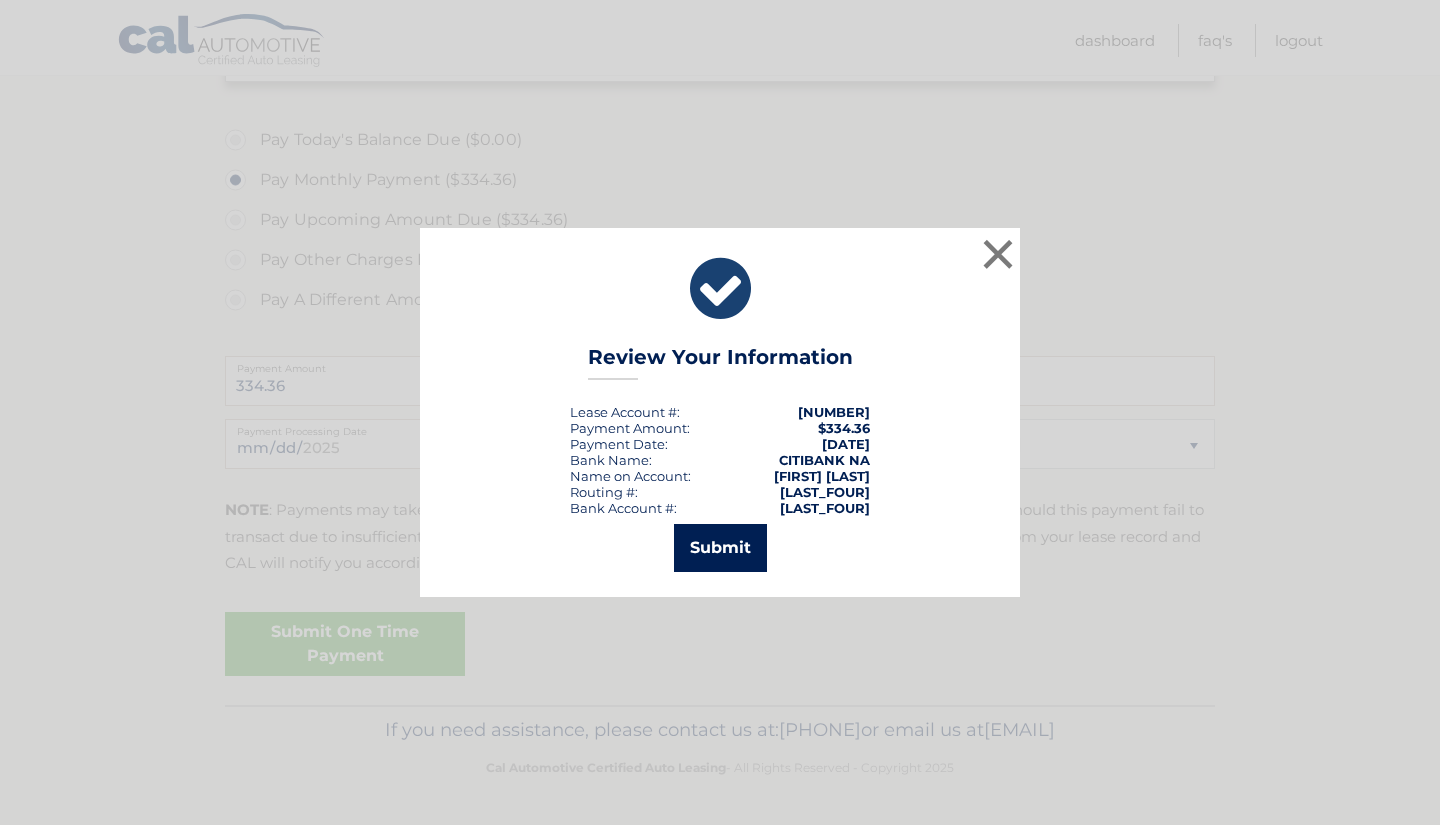 click on "Submit" at bounding box center (720, 548) 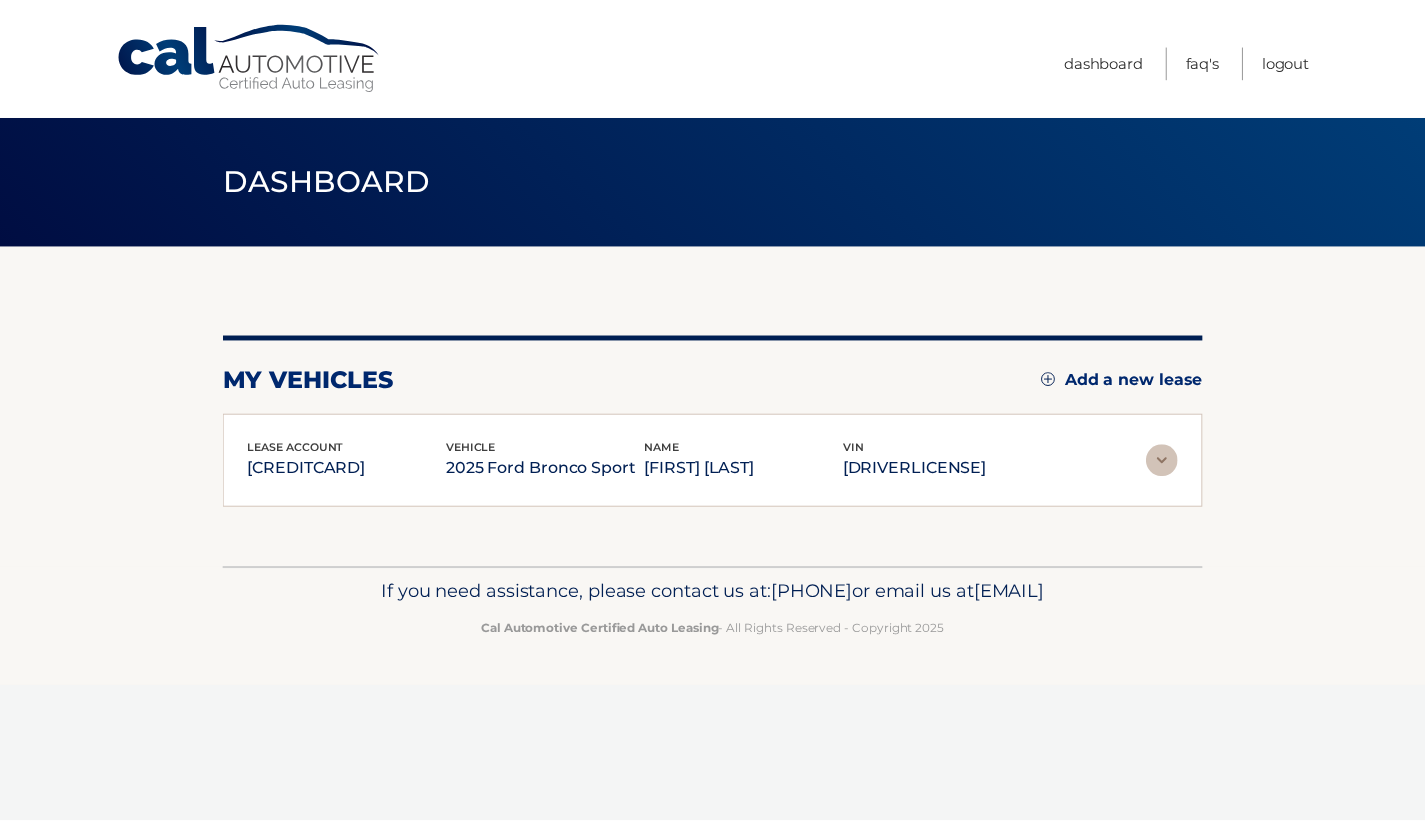scroll, scrollTop: 0, scrollLeft: 0, axis: both 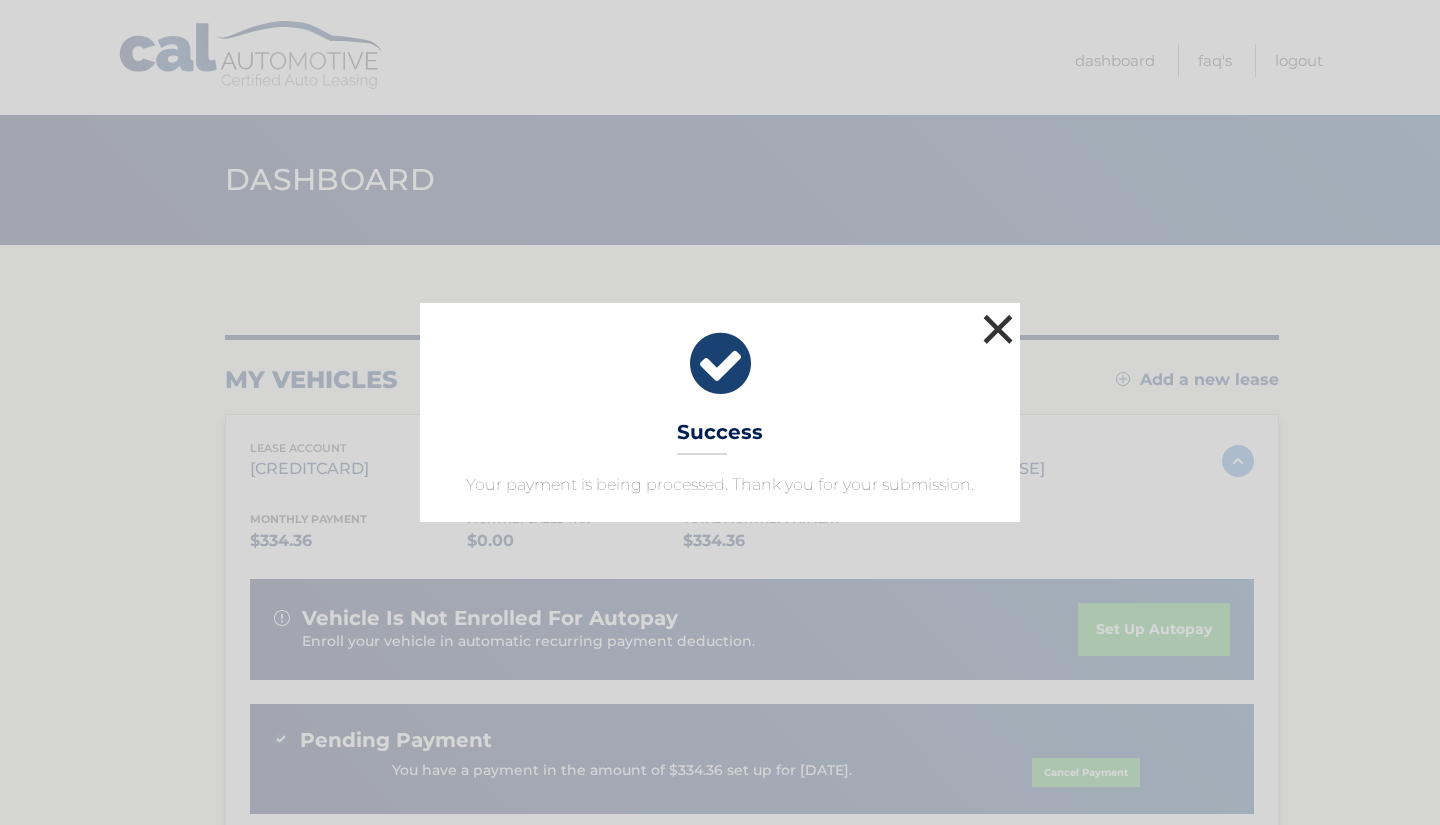 click on "×" at bounding box center (998, 329) 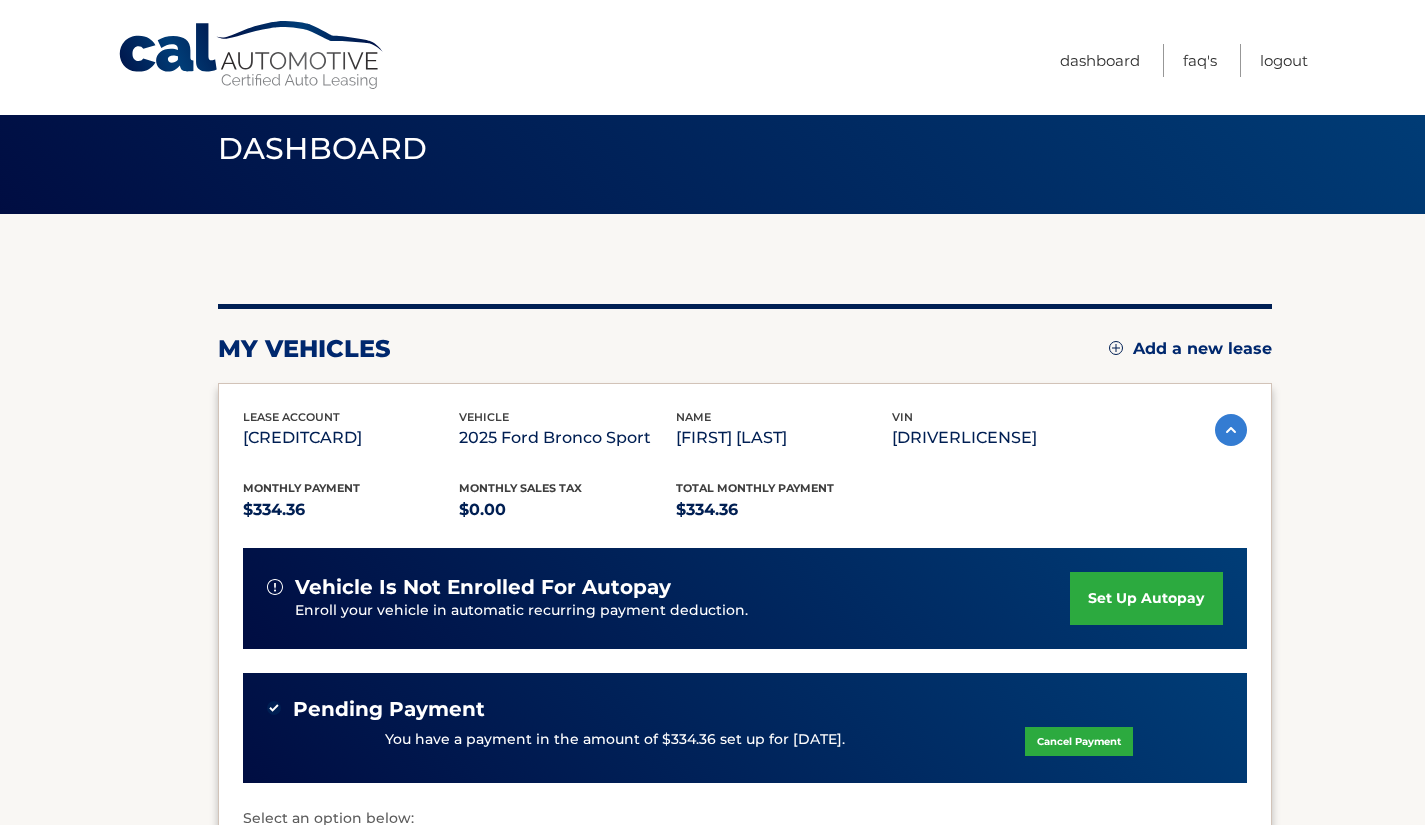 scroll, scrollTop: 0, scrollLeft: 0, axis: both 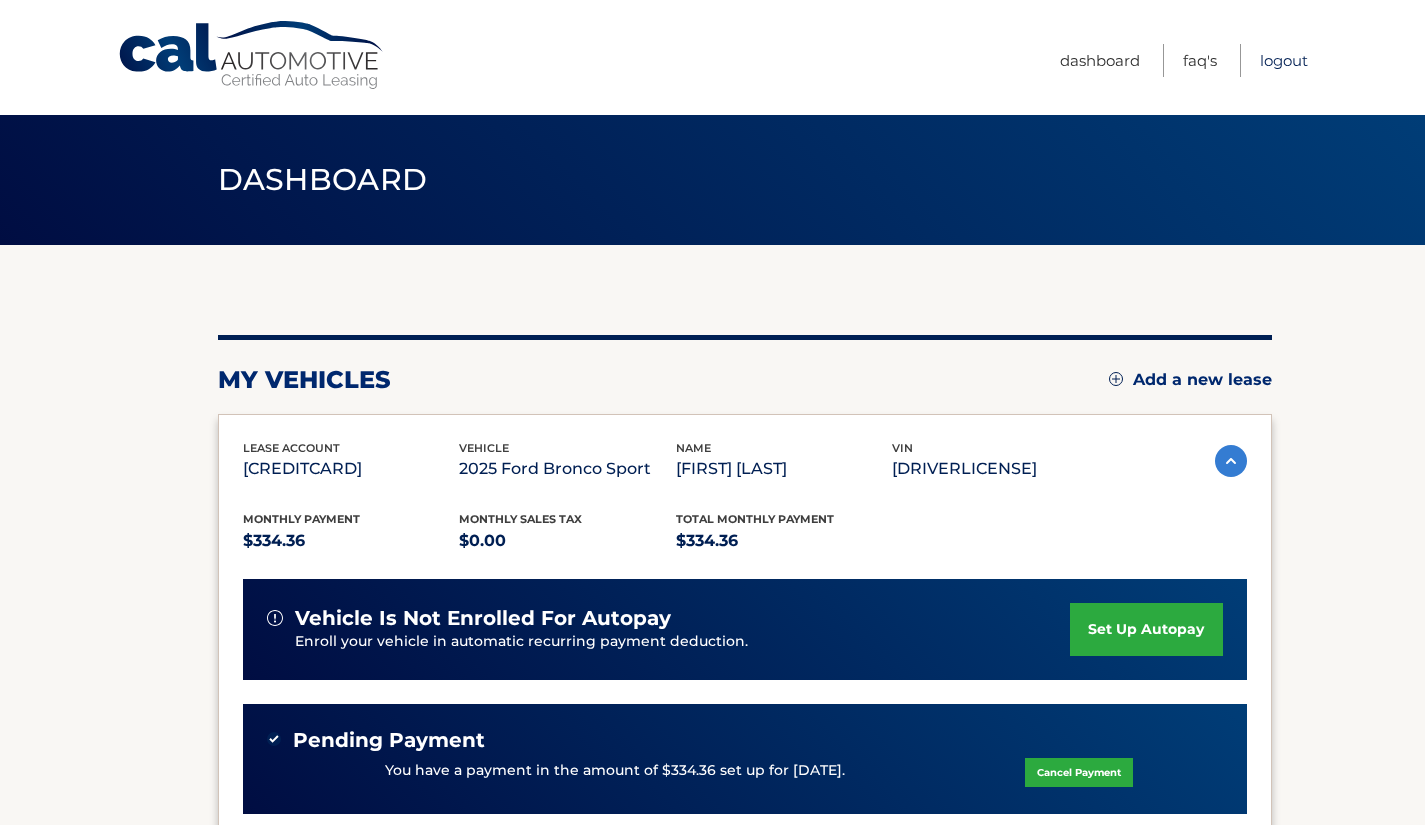 click on "Logout" at bounding box center [1284, 60] 